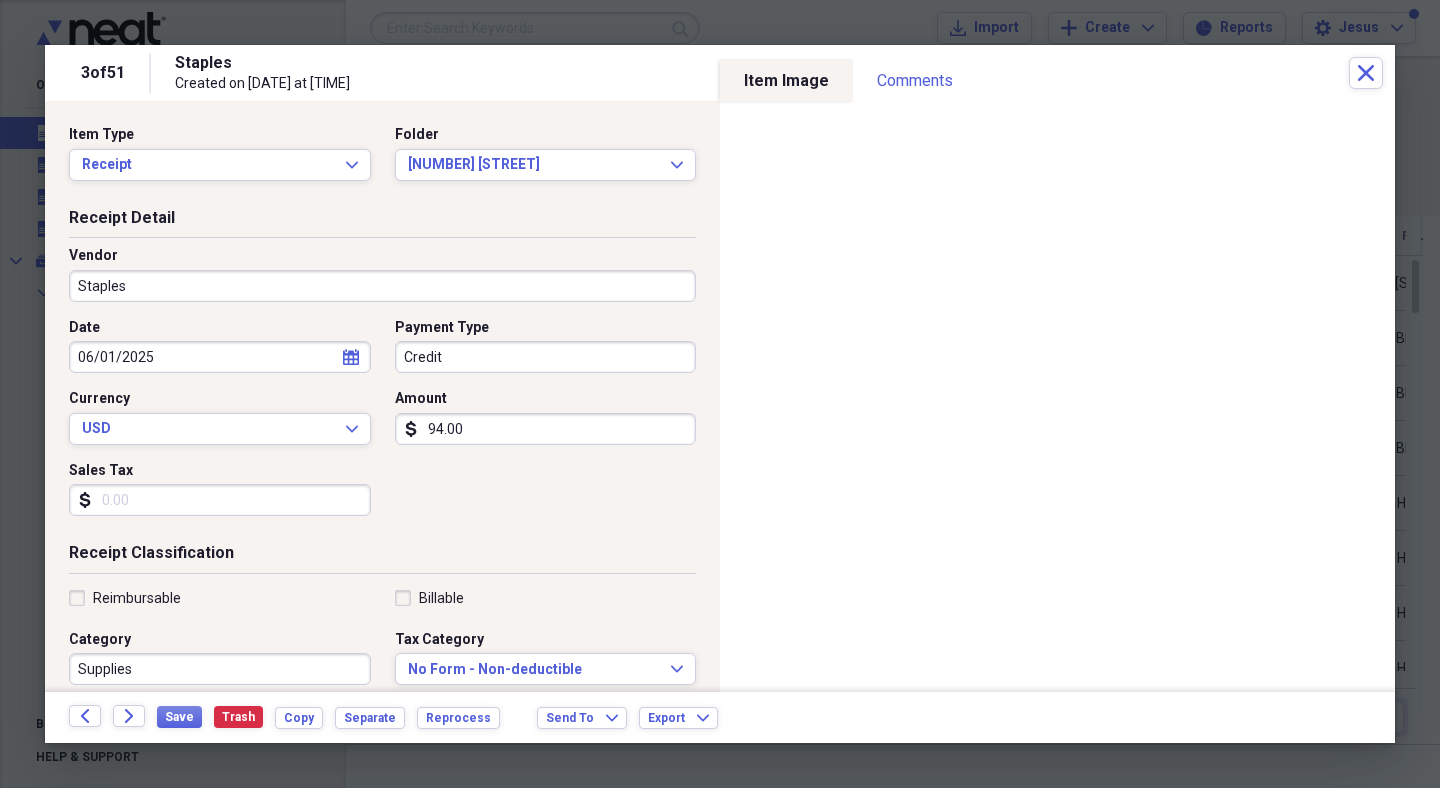 scroll, scrollTop: 0, scrollLeft: 0, axis: both 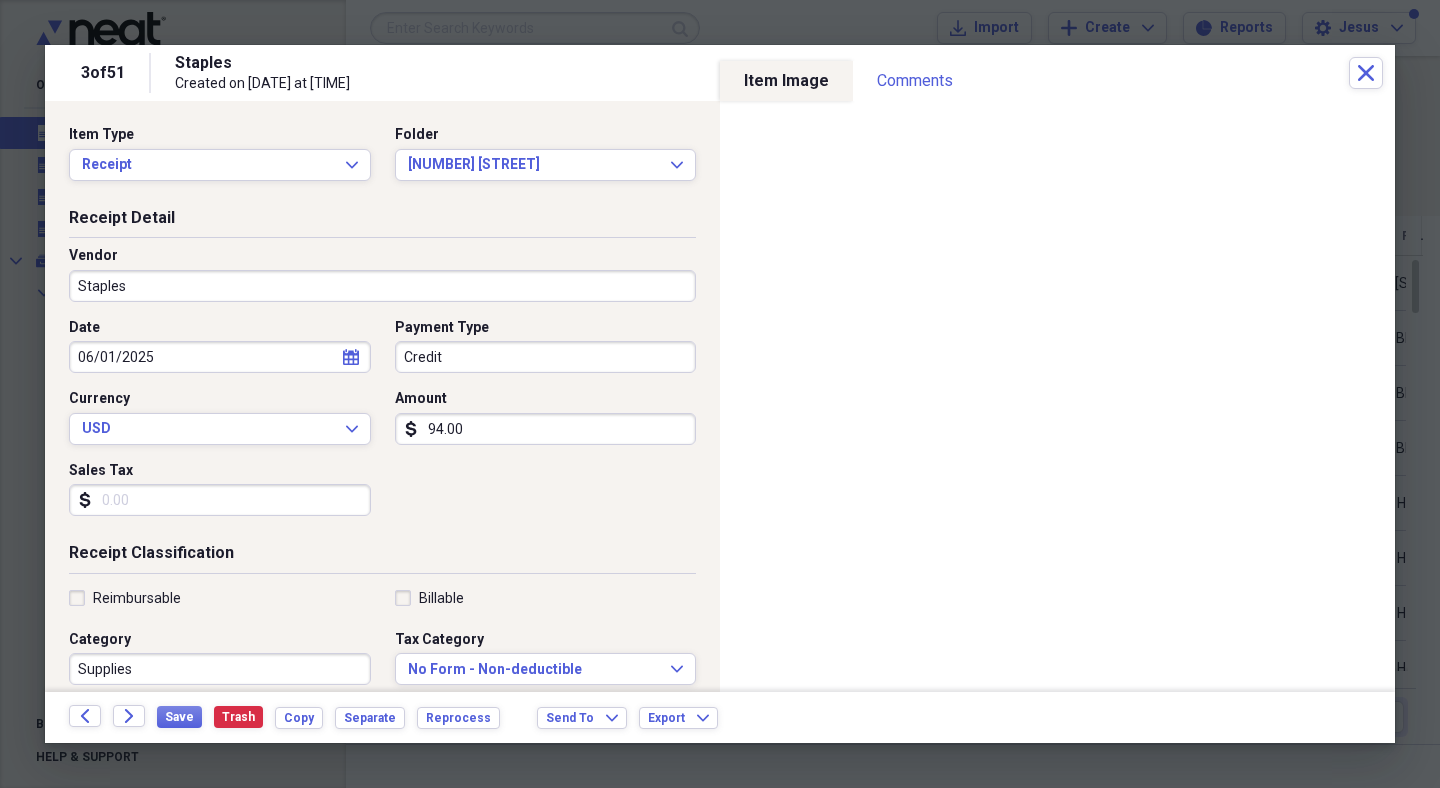 type on "94.00" 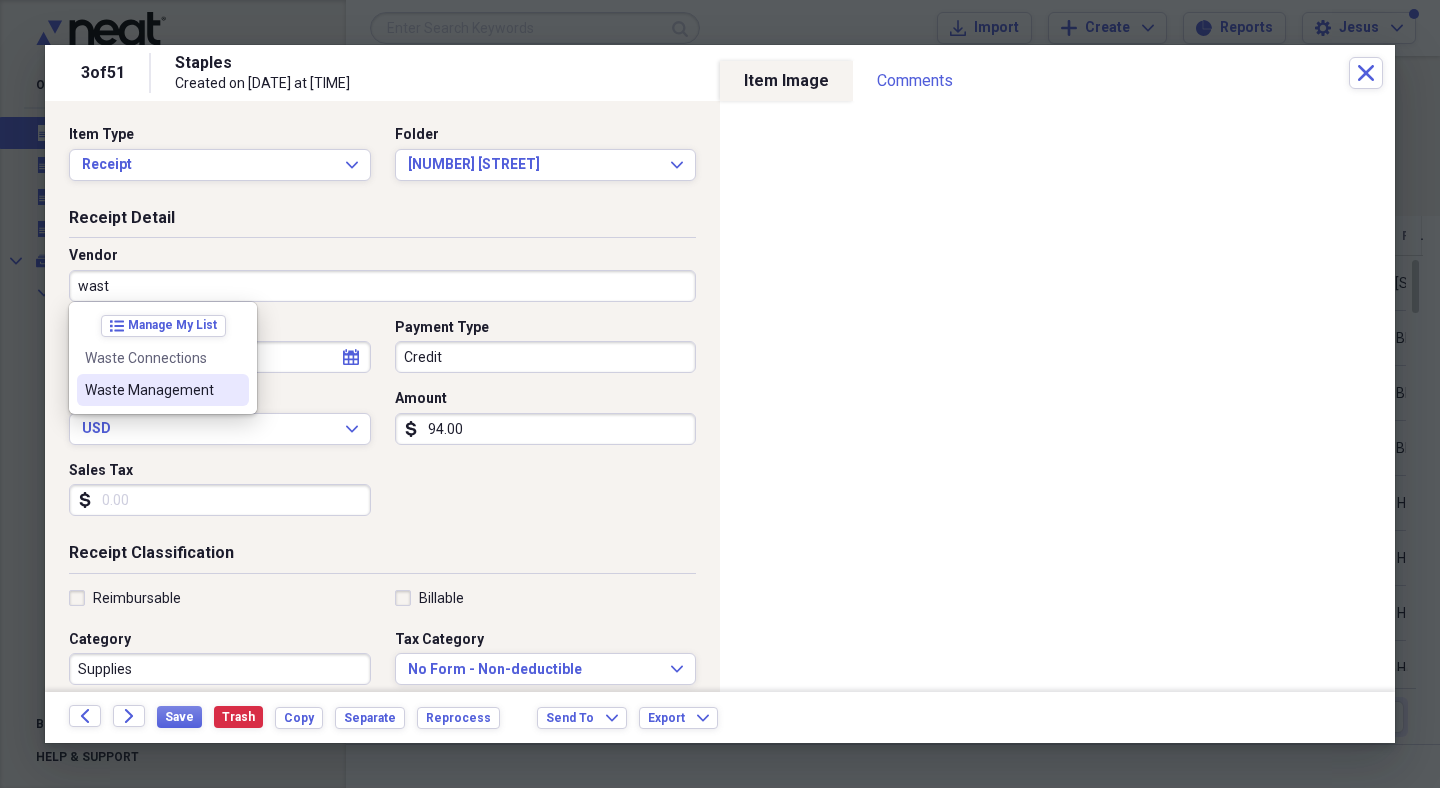 click on "Waste Management" at bounding box center [163, 390] 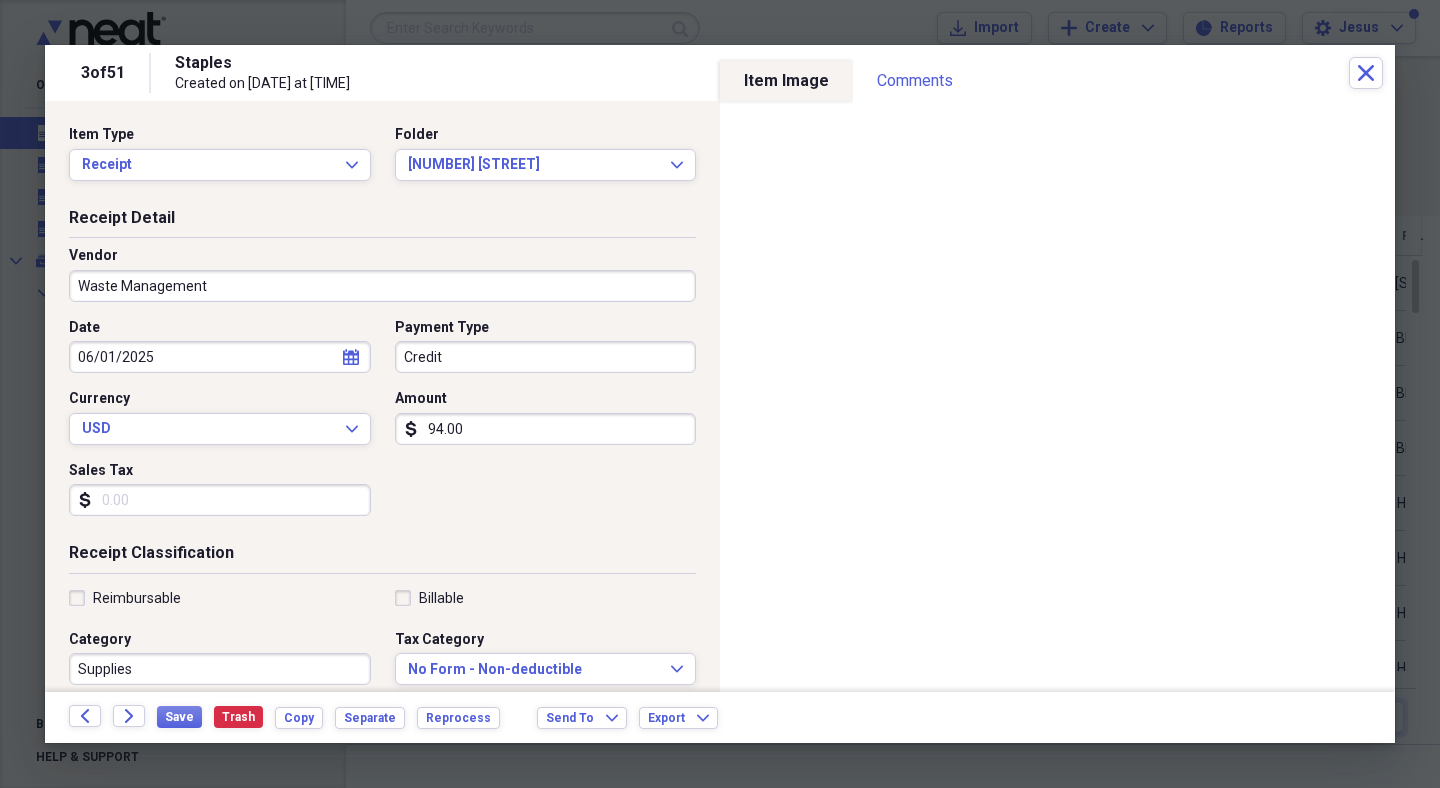 type on "Utilities" 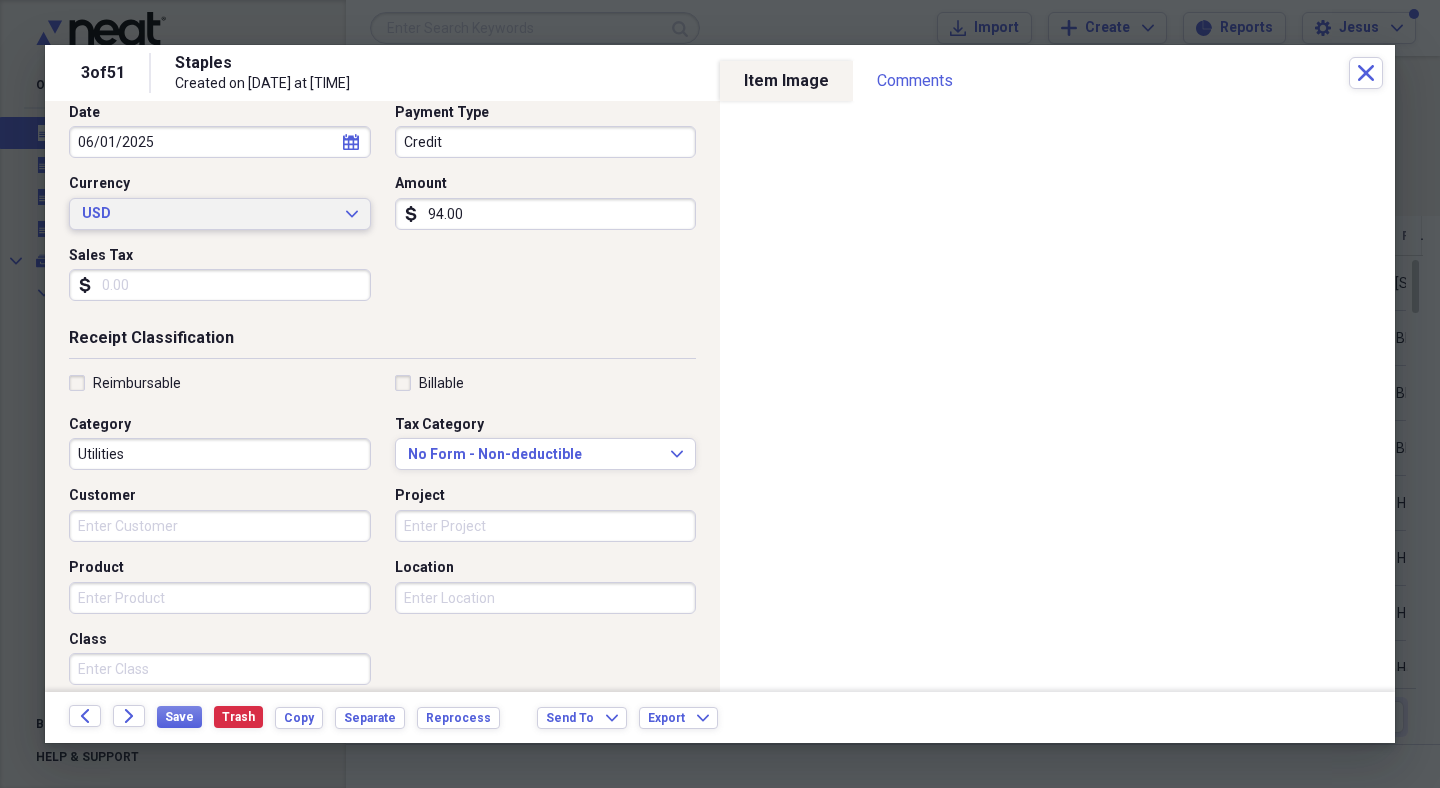 scroll, scrollTop: 237, scrollLeft: 0, axis: vertical 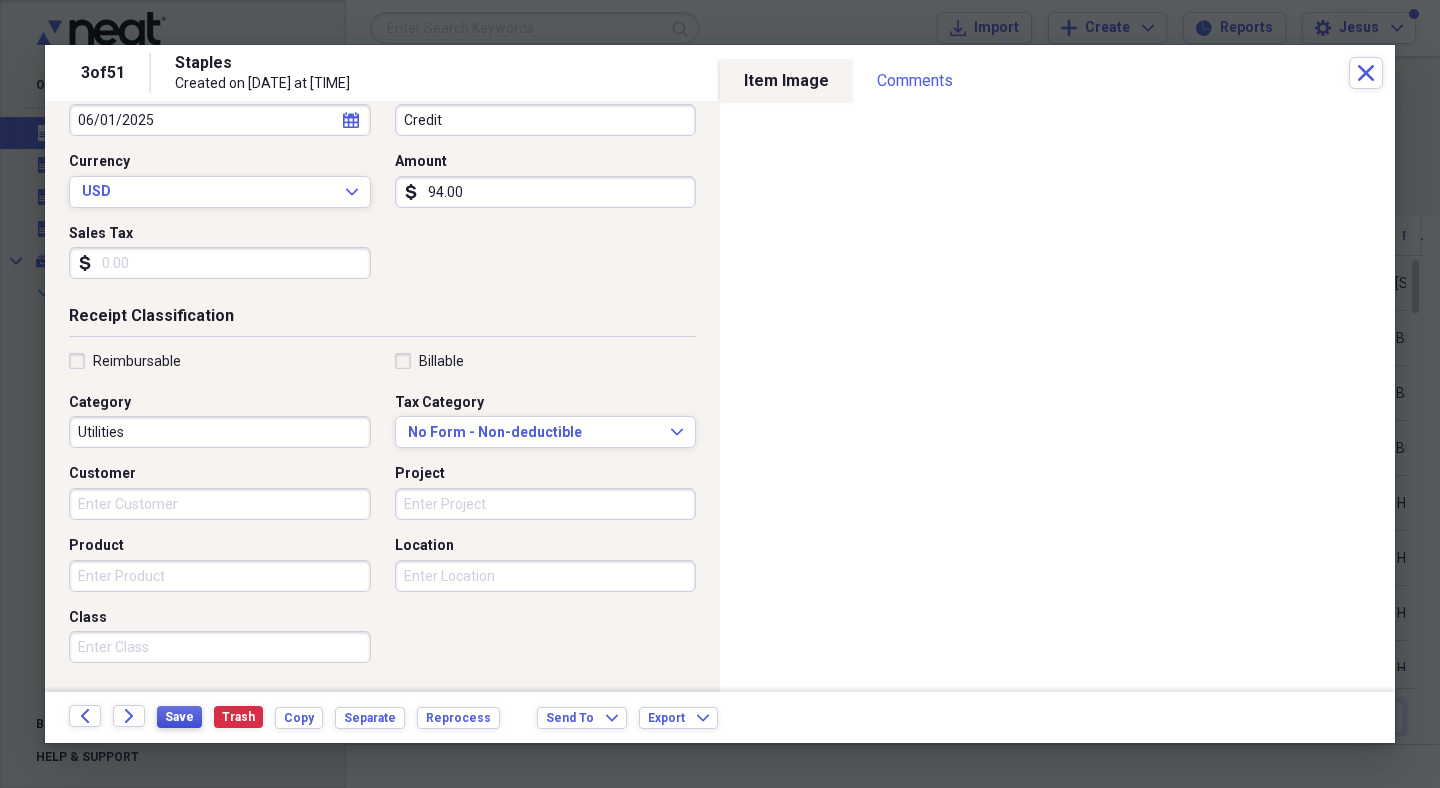 click on "Save" at bounding box center [179, 717] 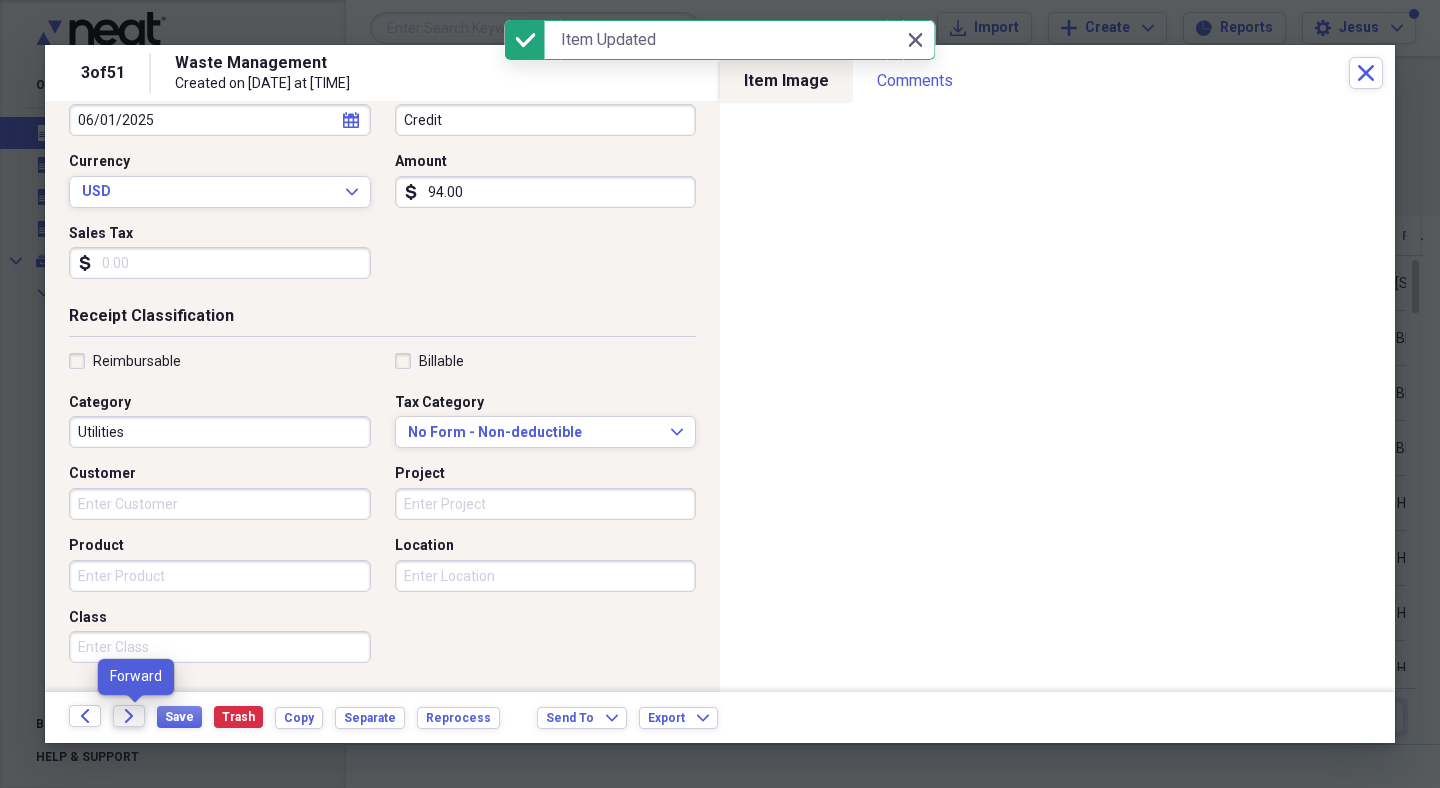 click on "Forward" at bounding box center [129, 716] 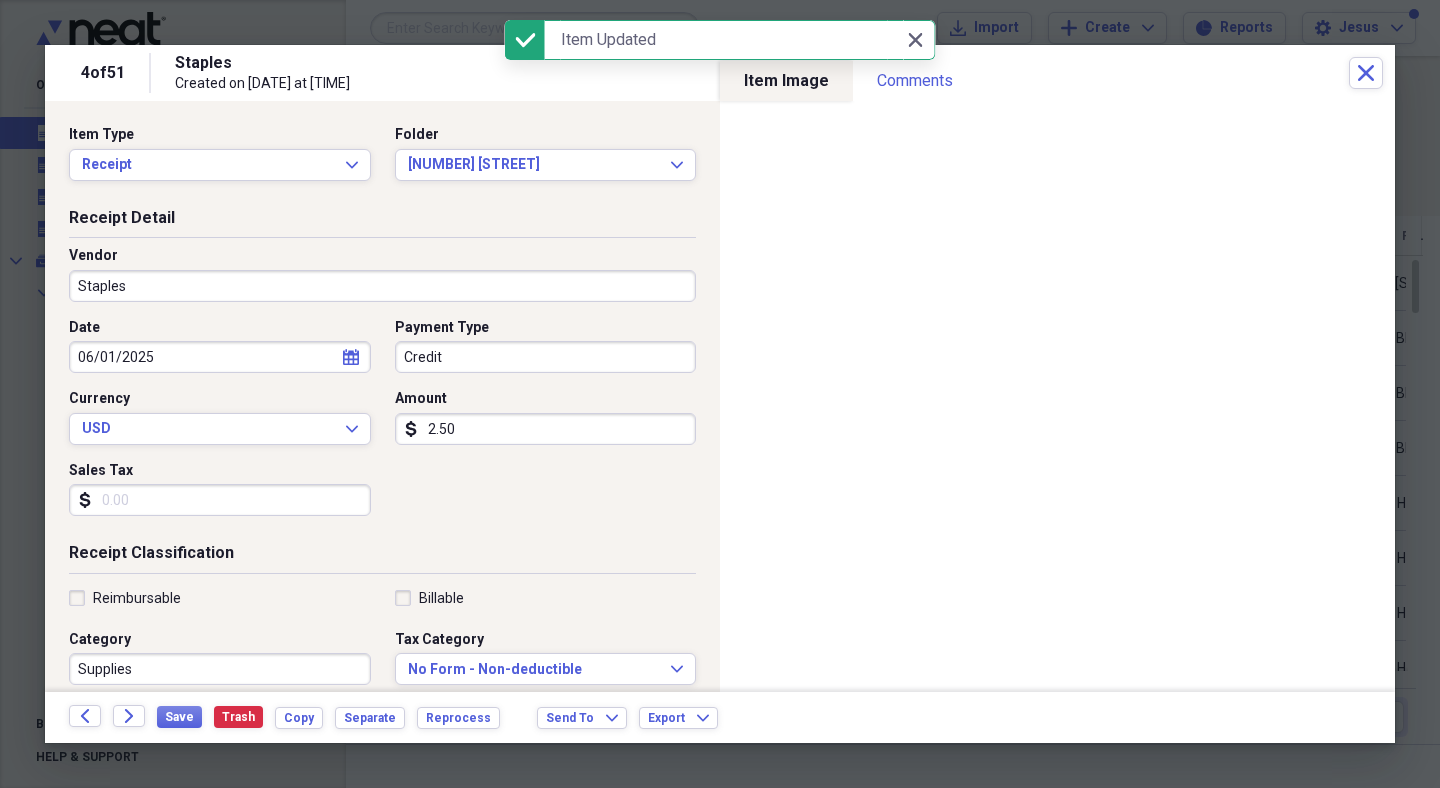 click on "2.50" at bounding box center (546, 429) 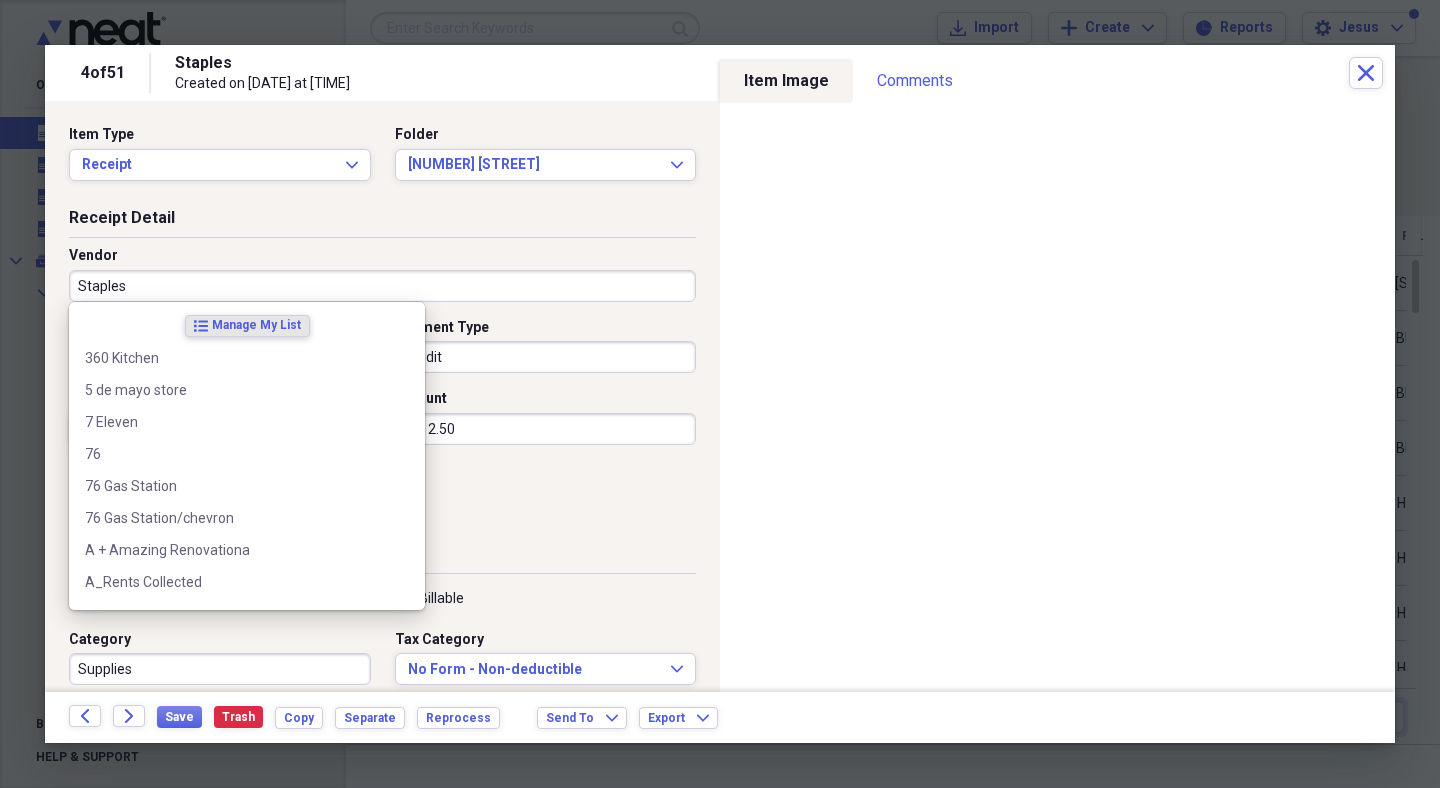 click on "Staples" at bounding box center (382, 286) 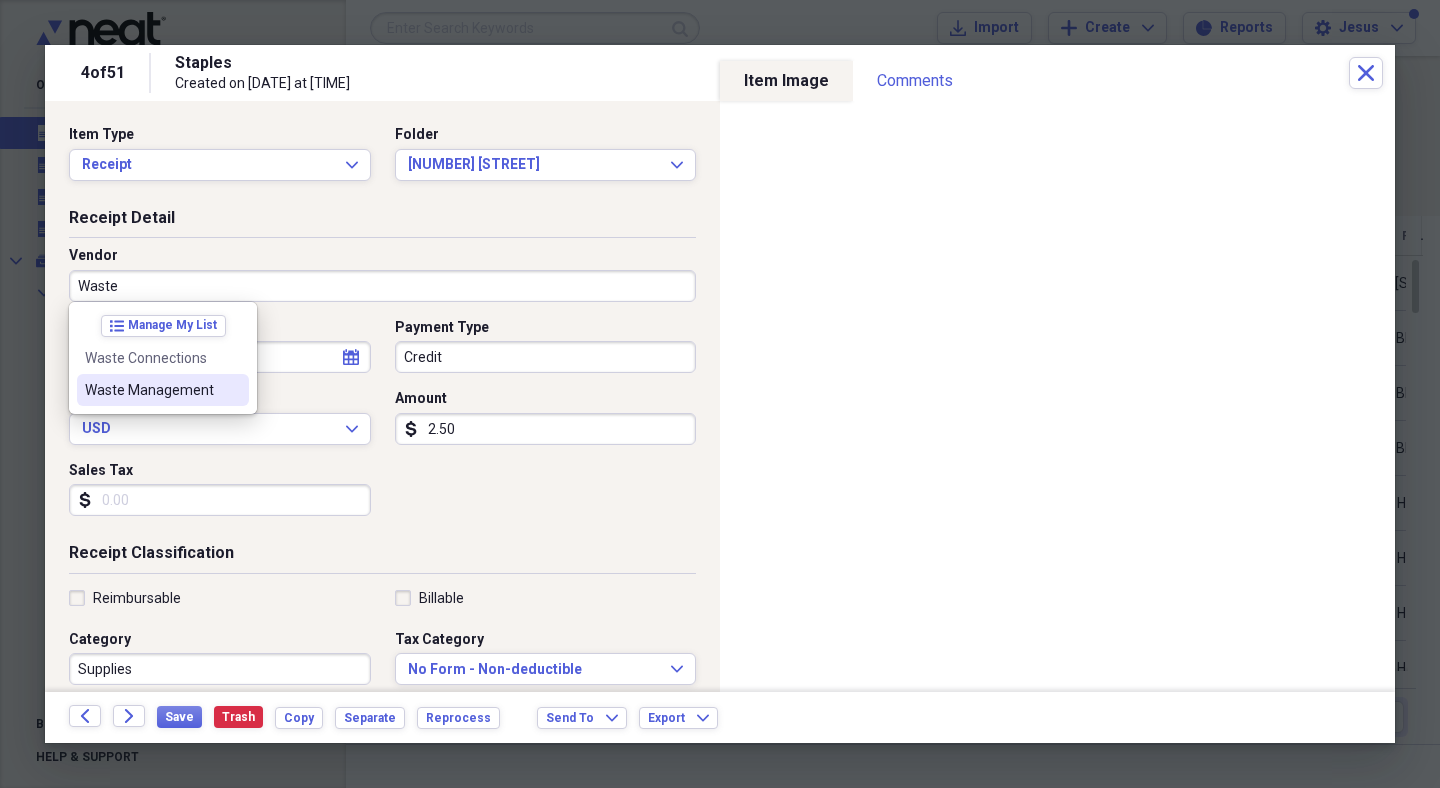 click on "Waste Management" at bounding box center [151, 390] 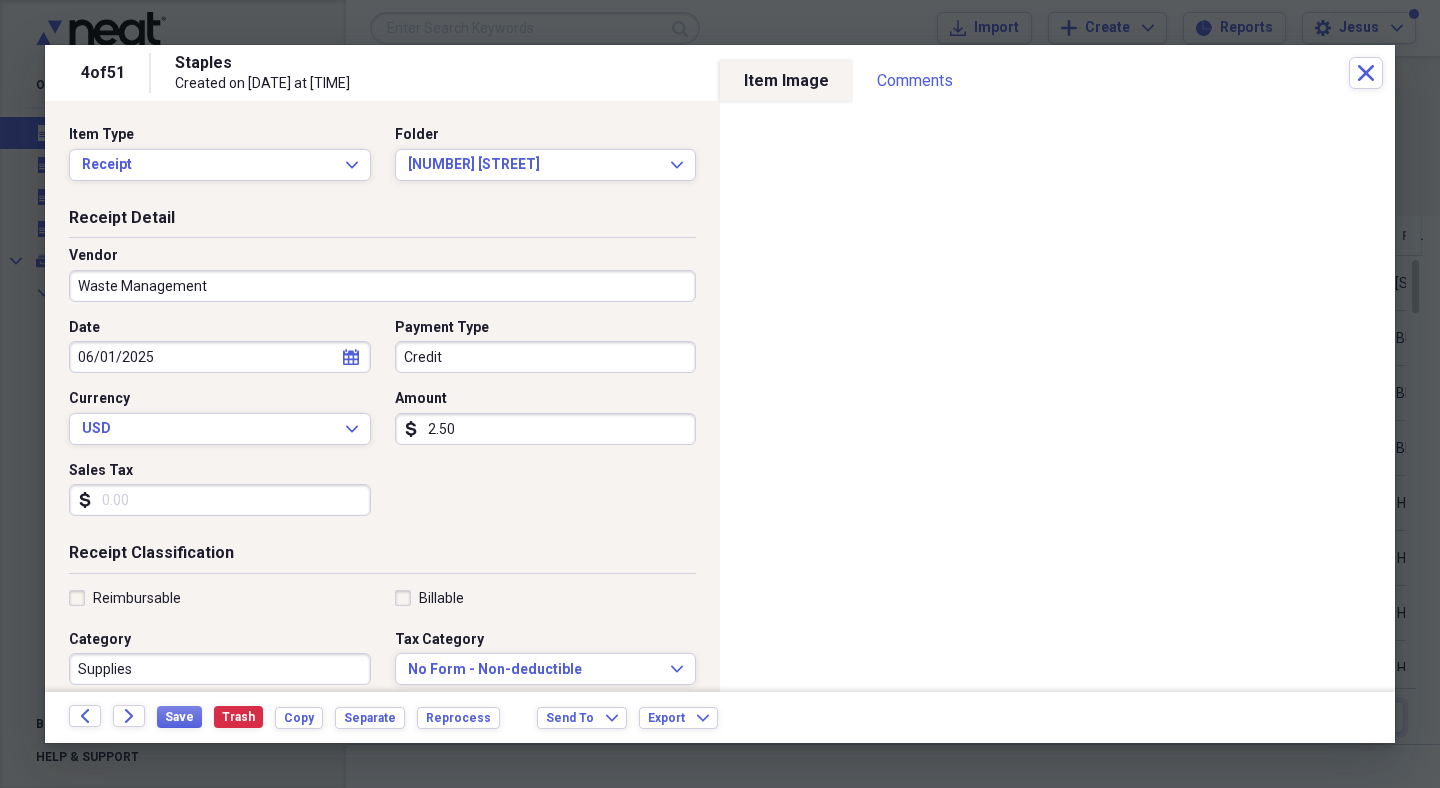 type on "Utilities" 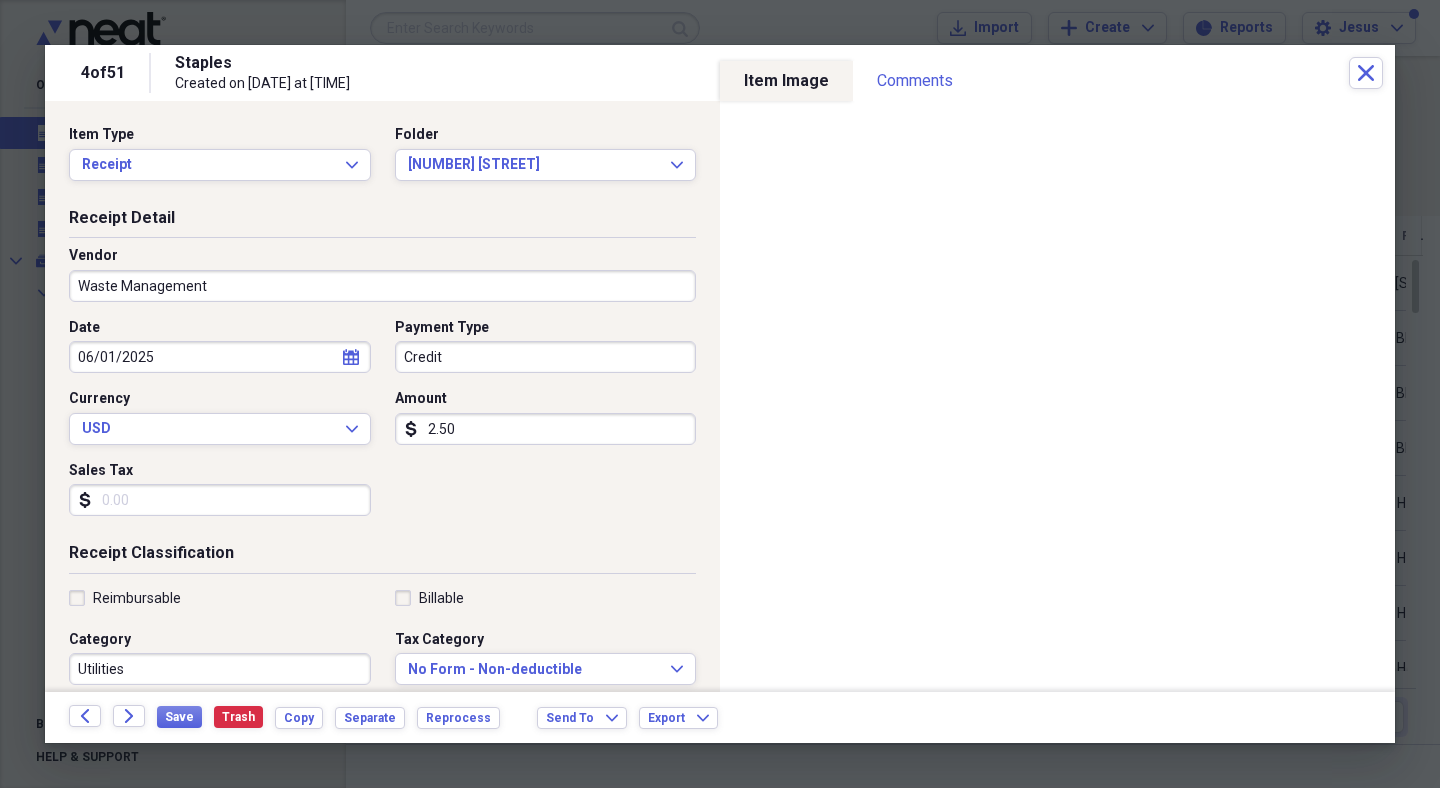 click on "2.50" at bounding box center [546, 429] 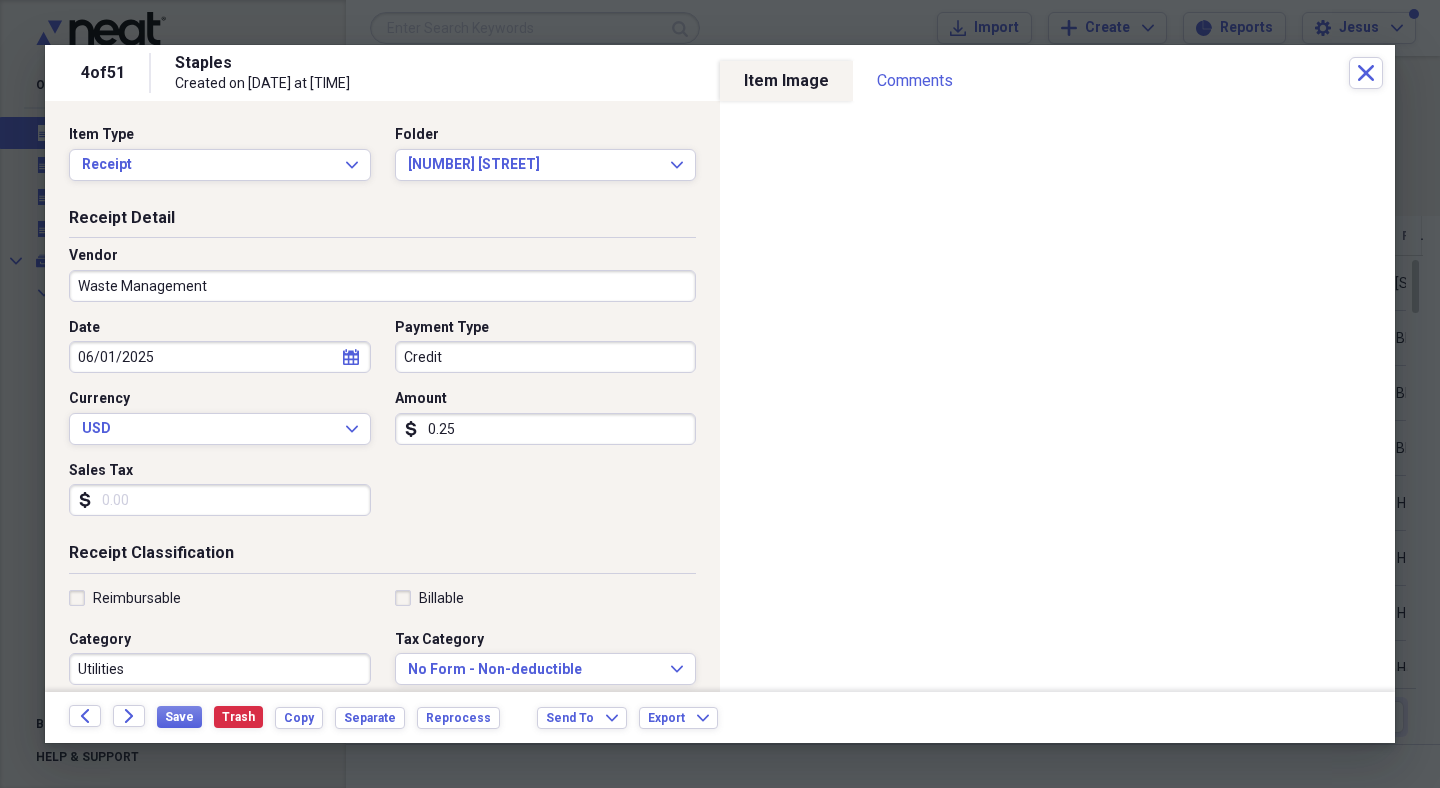 type on "0.02" 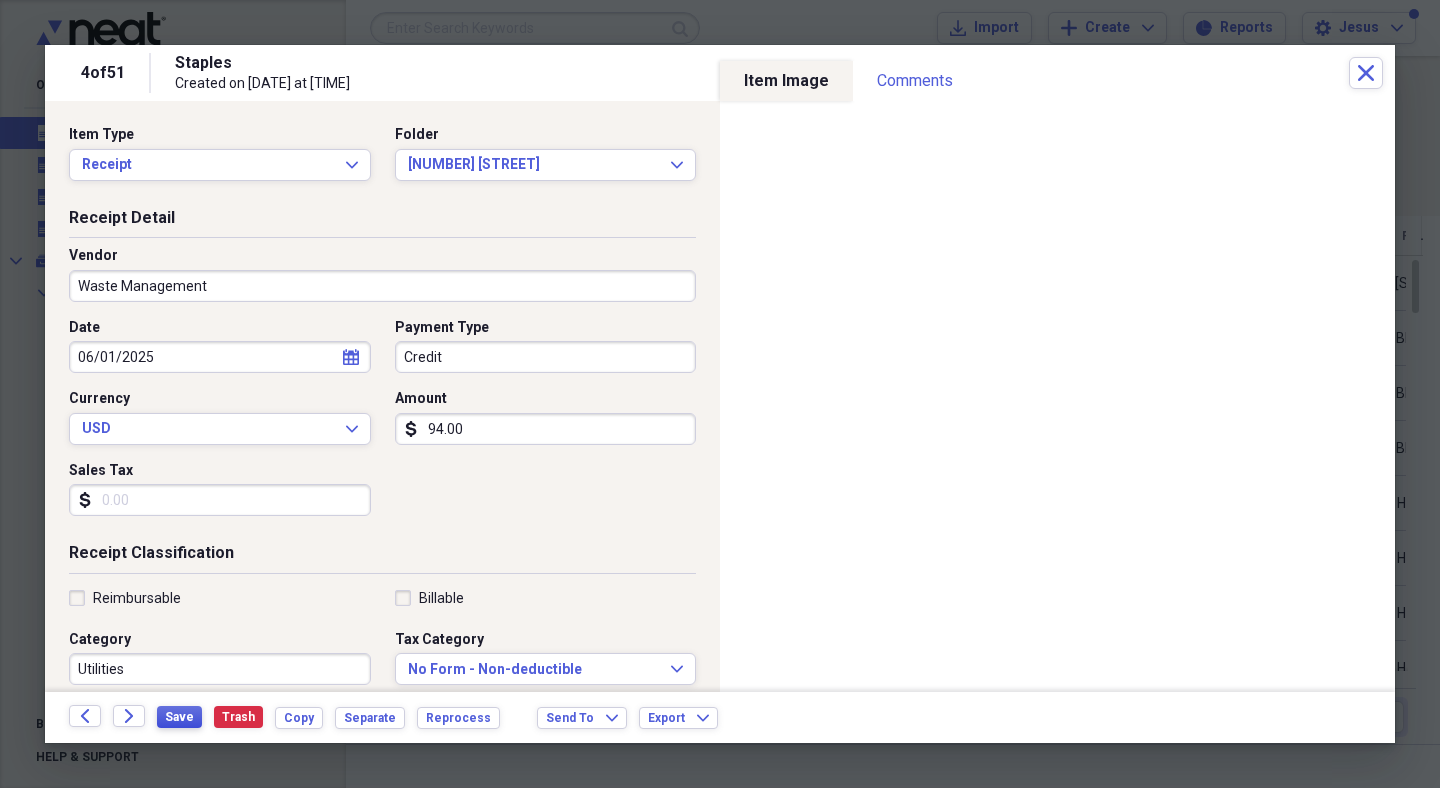 type on "94.00" 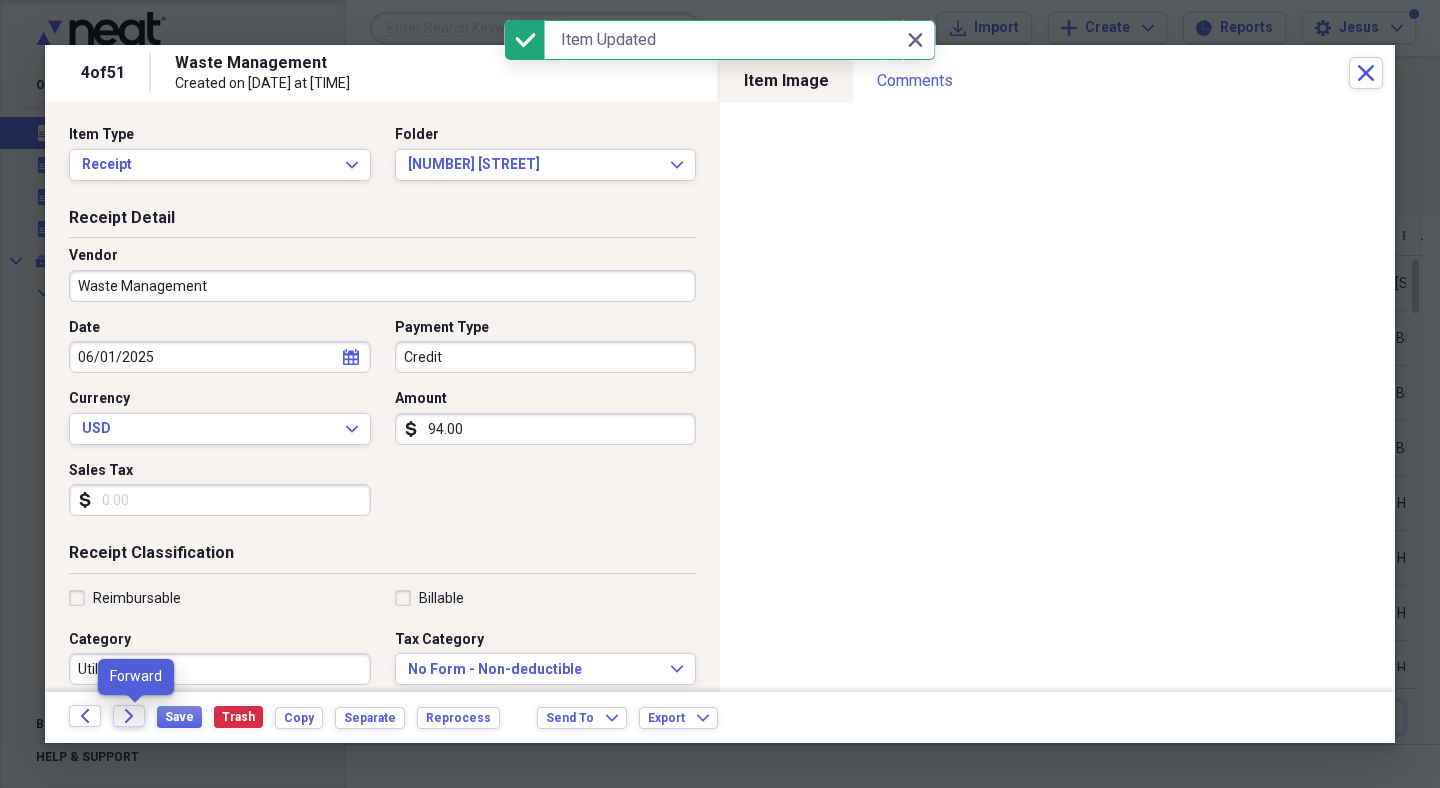 click on "Forward" 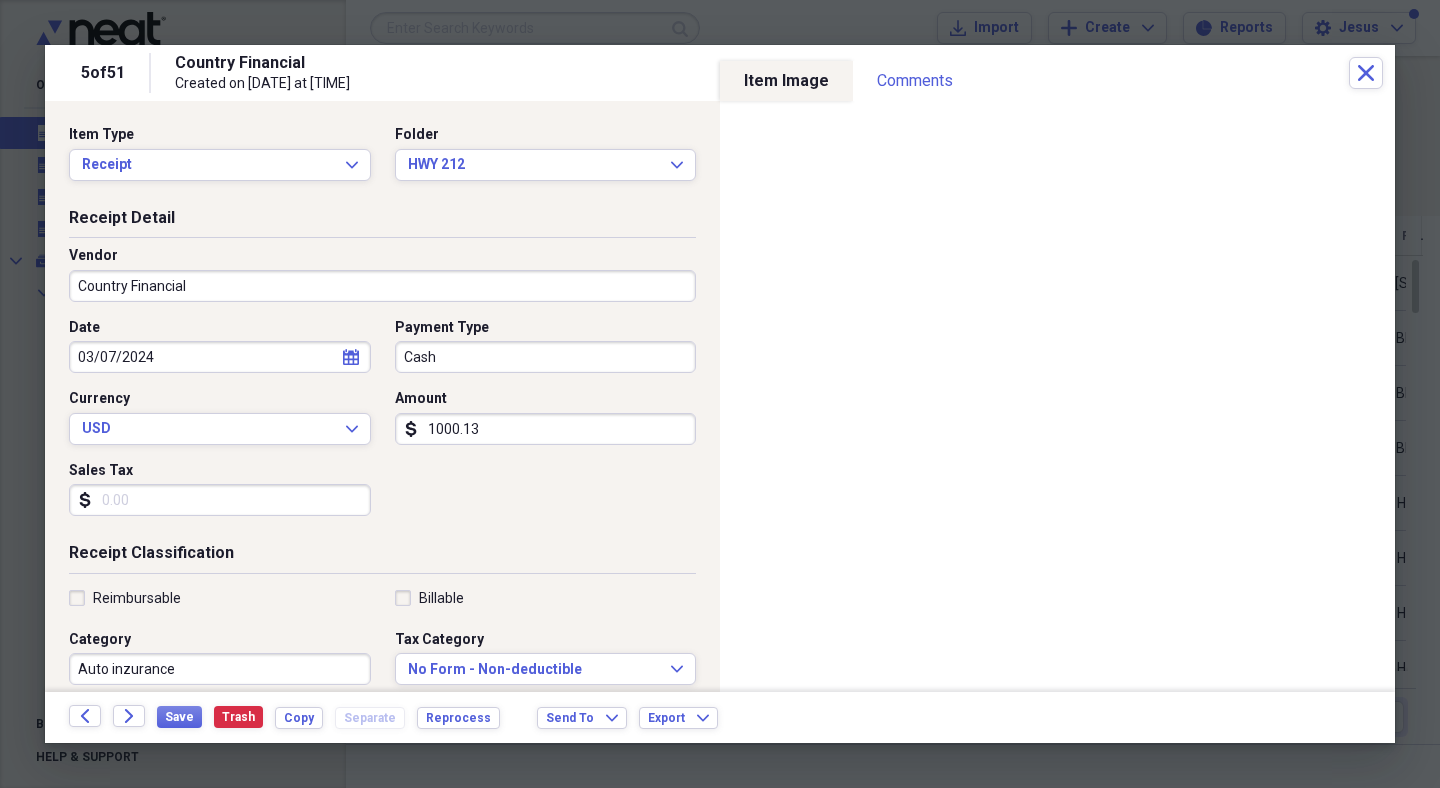 click 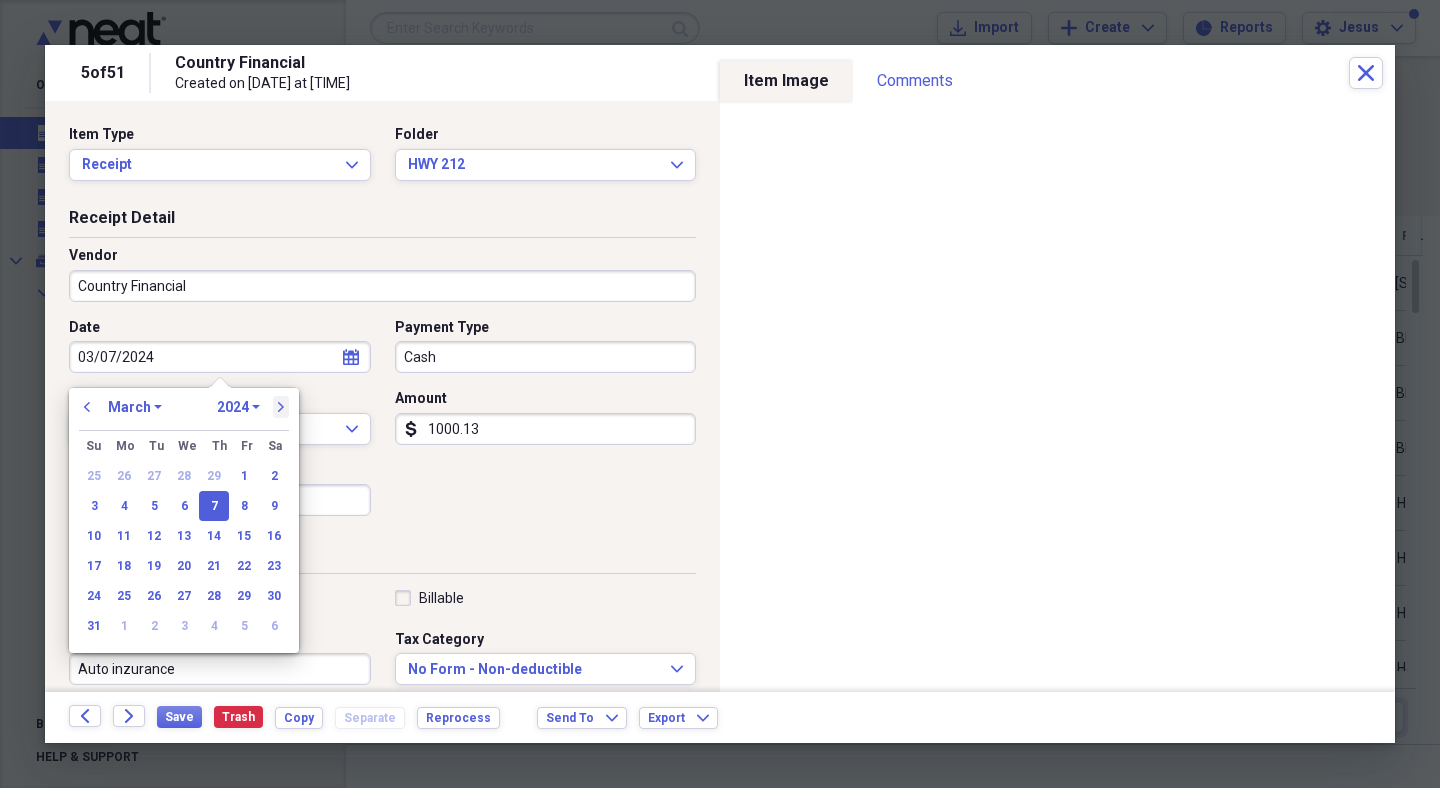 click on "next" at bounding box center (281, 407) 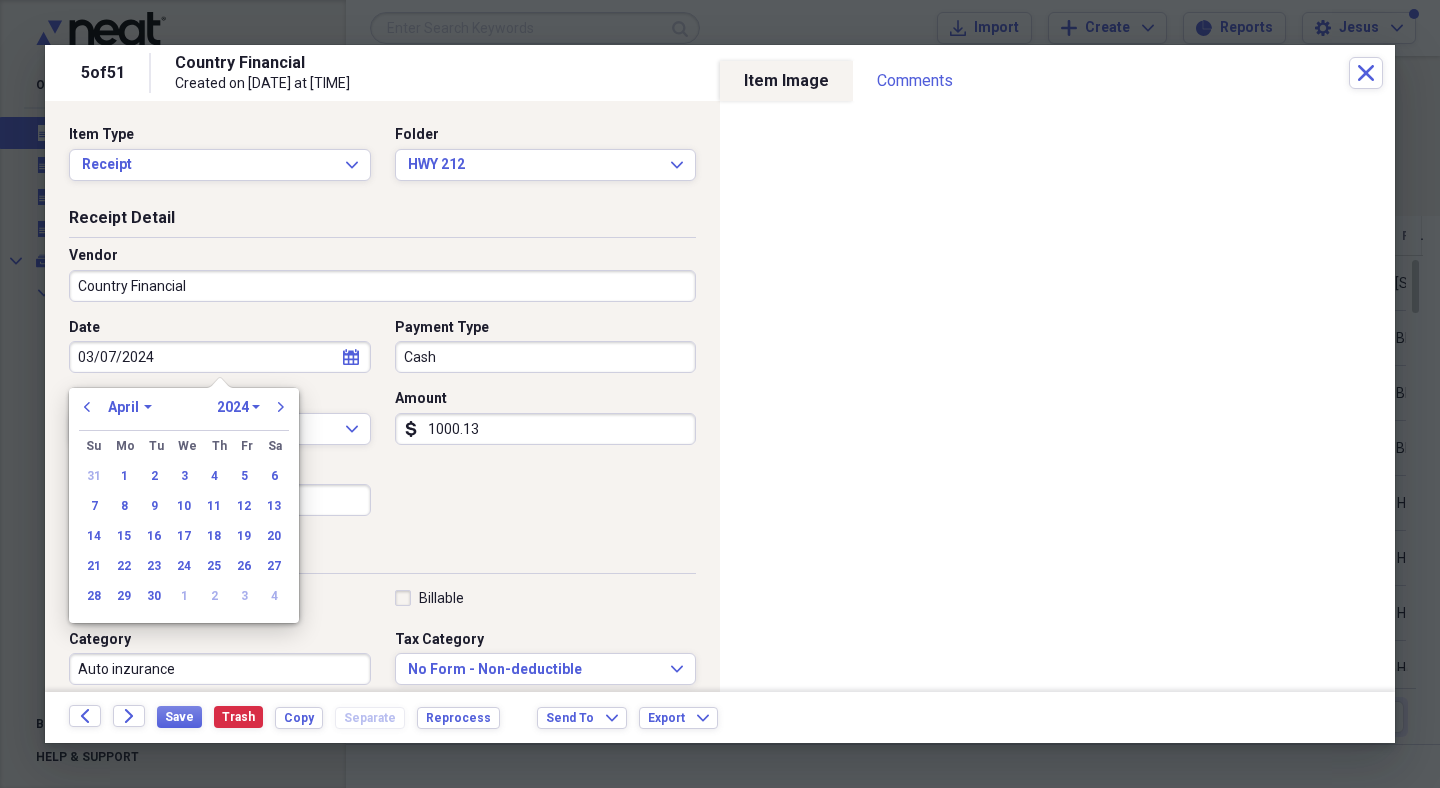 click on "1970 1971 1972 1973 1974 1975 1976 1977 1978 1979 1980 1981 1982 1983 1984 1985 1986 1987 1988 1989 1990 1991 1992 1993 1994 1995 1996 1997 1998 1999 2000 2001 2002 2003 2004 2005 2006 2007 2008 2009 2010 2011 2012 2013 2014 2015 2016 2017 2018 2019 2020 2021 2022 2023 2024 2025 2026 2027 2028 2029 2030 2031 2032 2033 2034 2035" at bounding box center [238, 407] 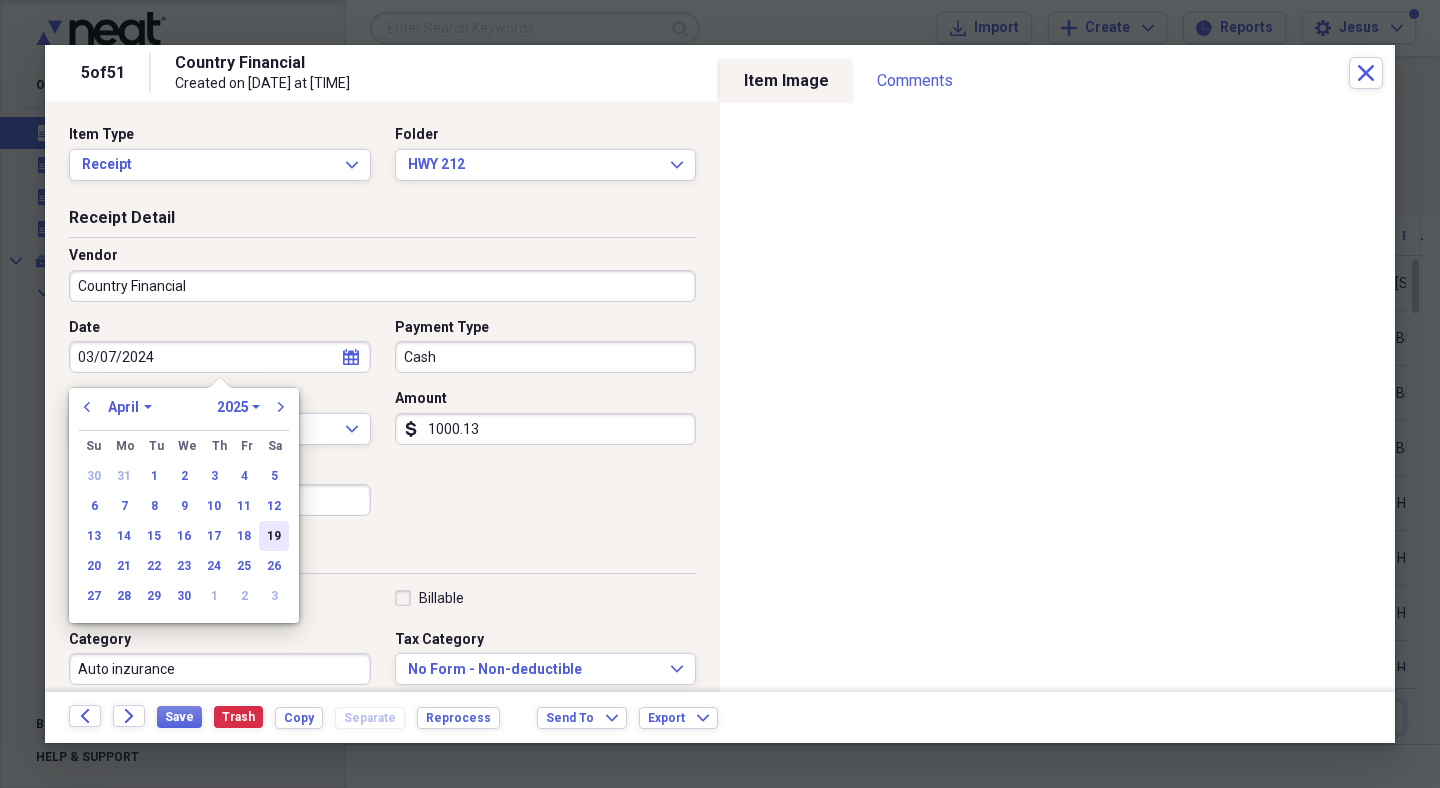 click on "19" at bounding box center (274, 536) 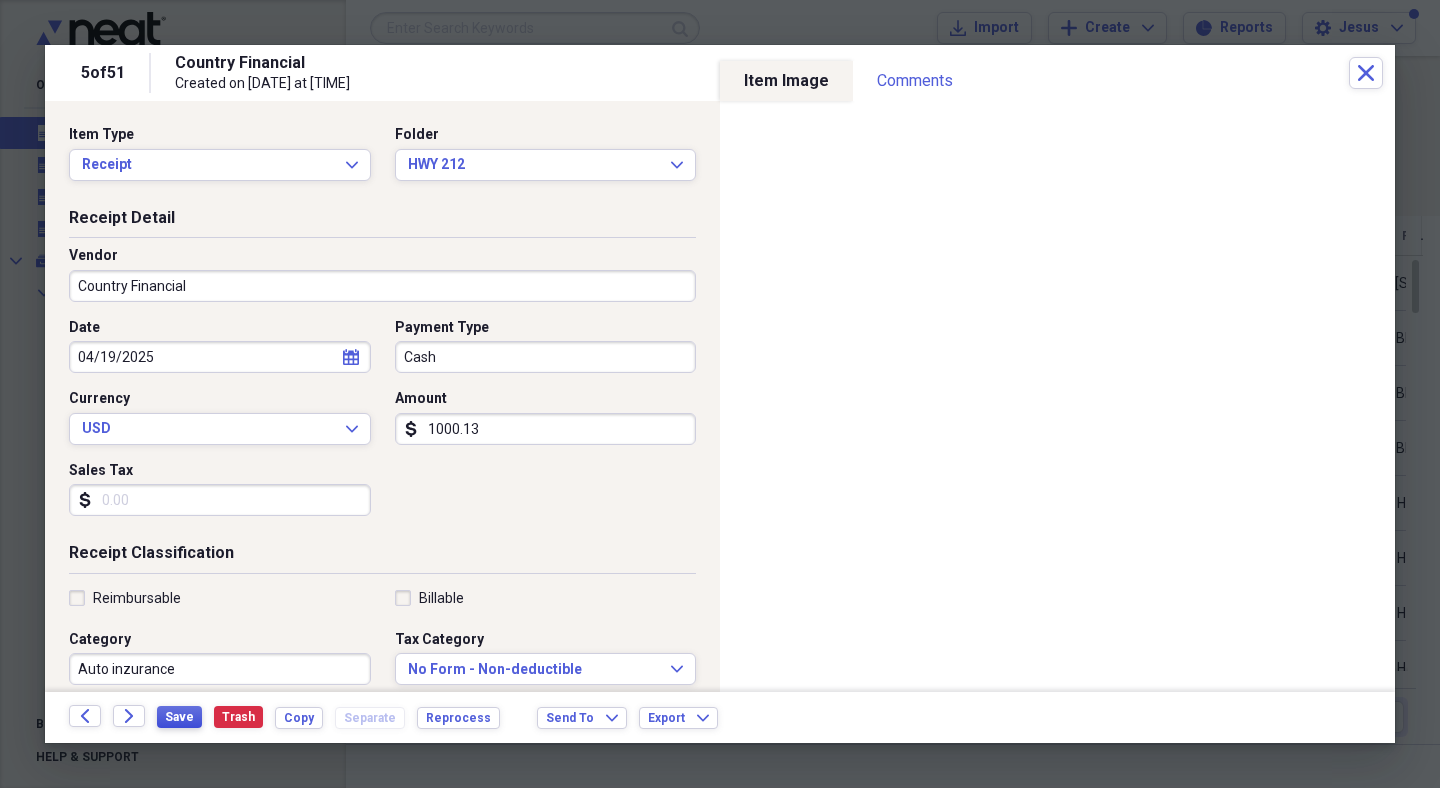 click on "Save" at bounding box center [179, 717] 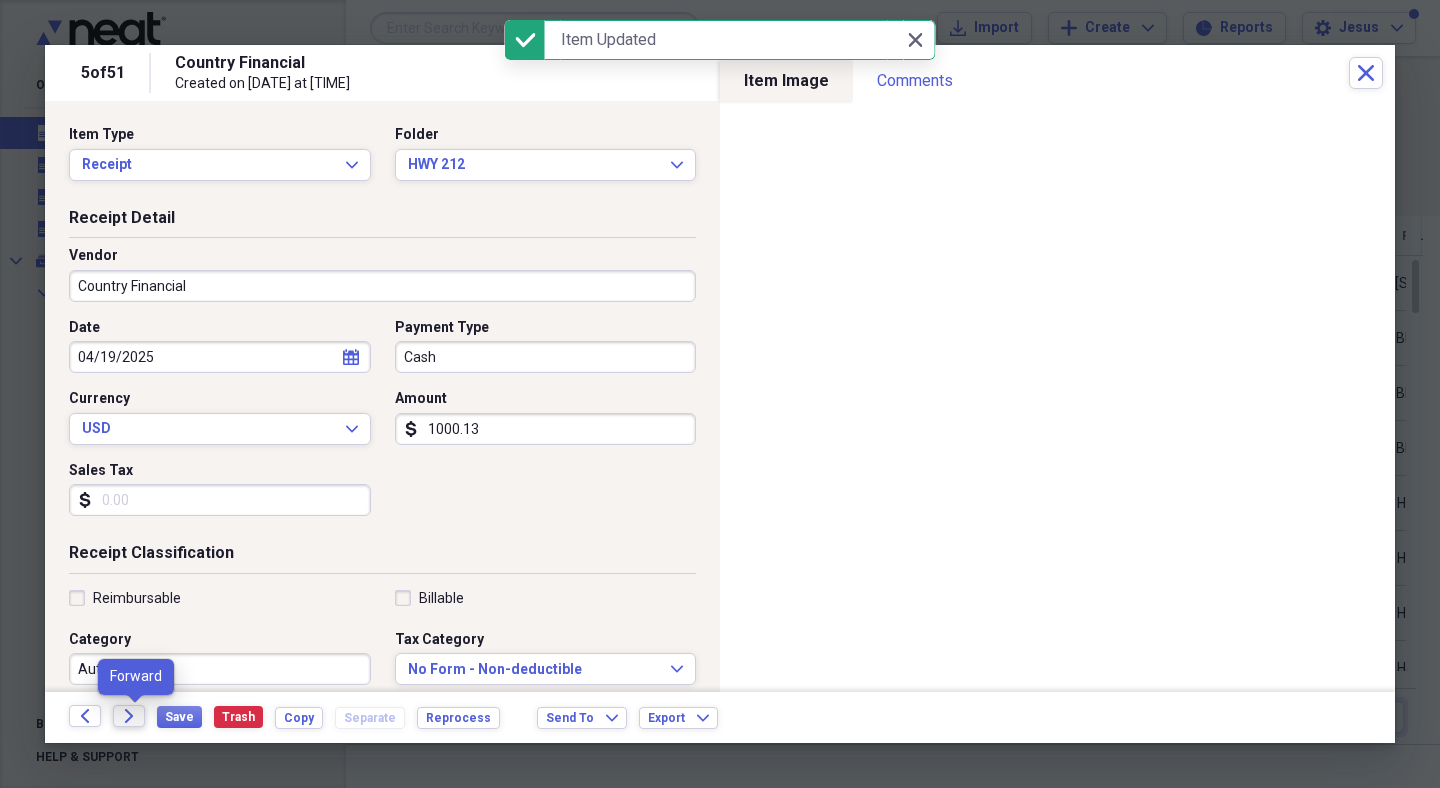 click on "Forward" at bounding box center (129, 716) 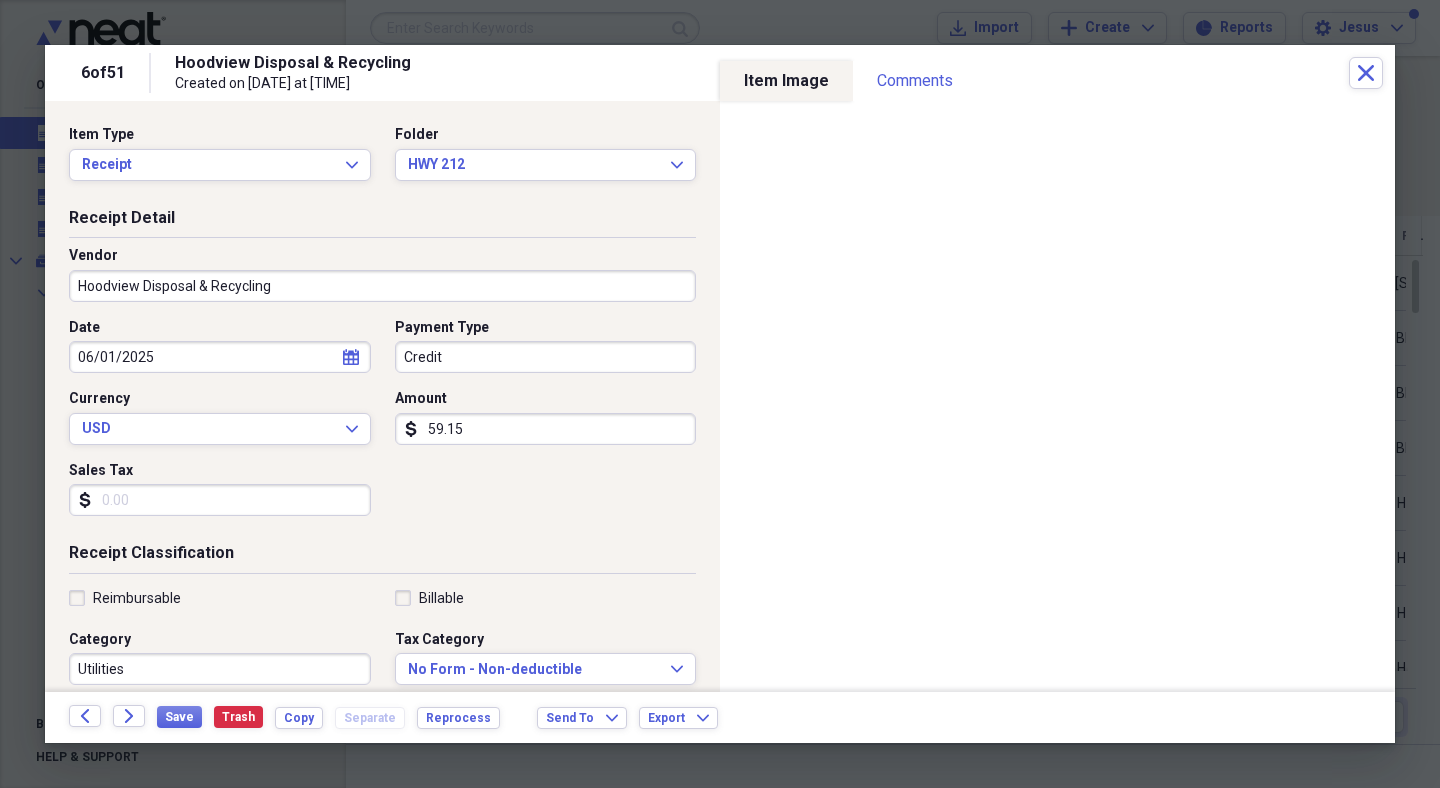 click on "calendar" 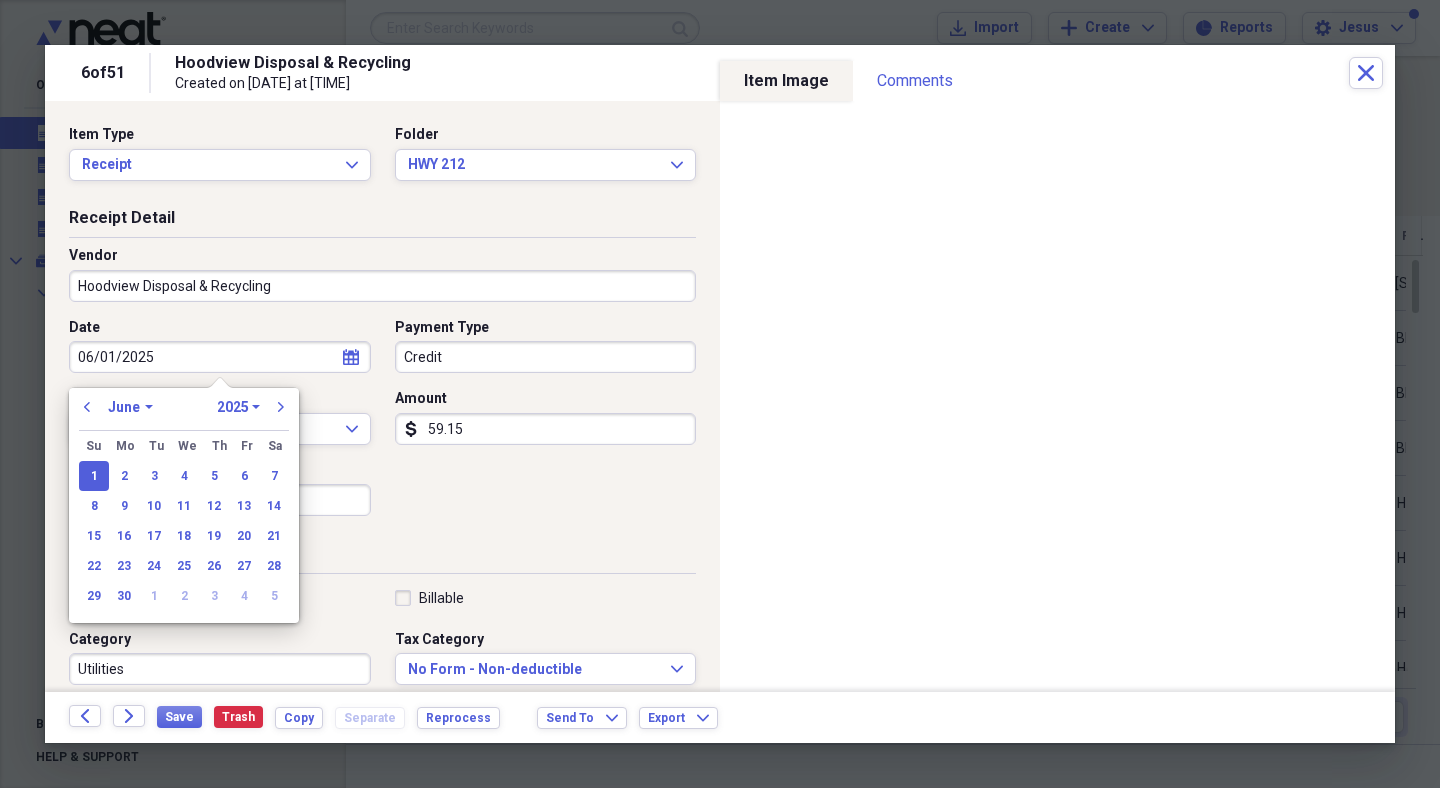 click on "January February March April May June July August September October November December" at bounding box center [130, 407] 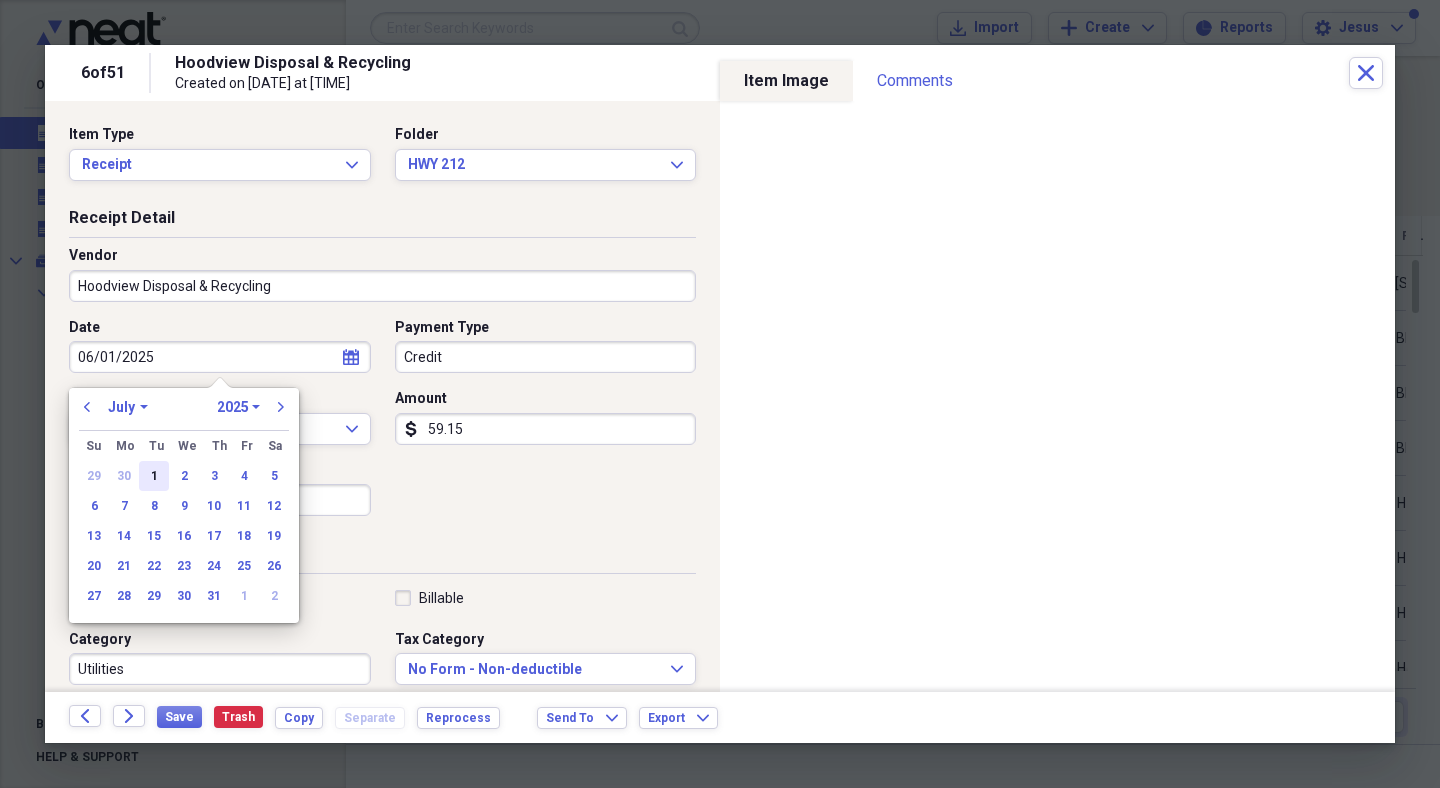 click on "1" at bounding box center [154, 476] 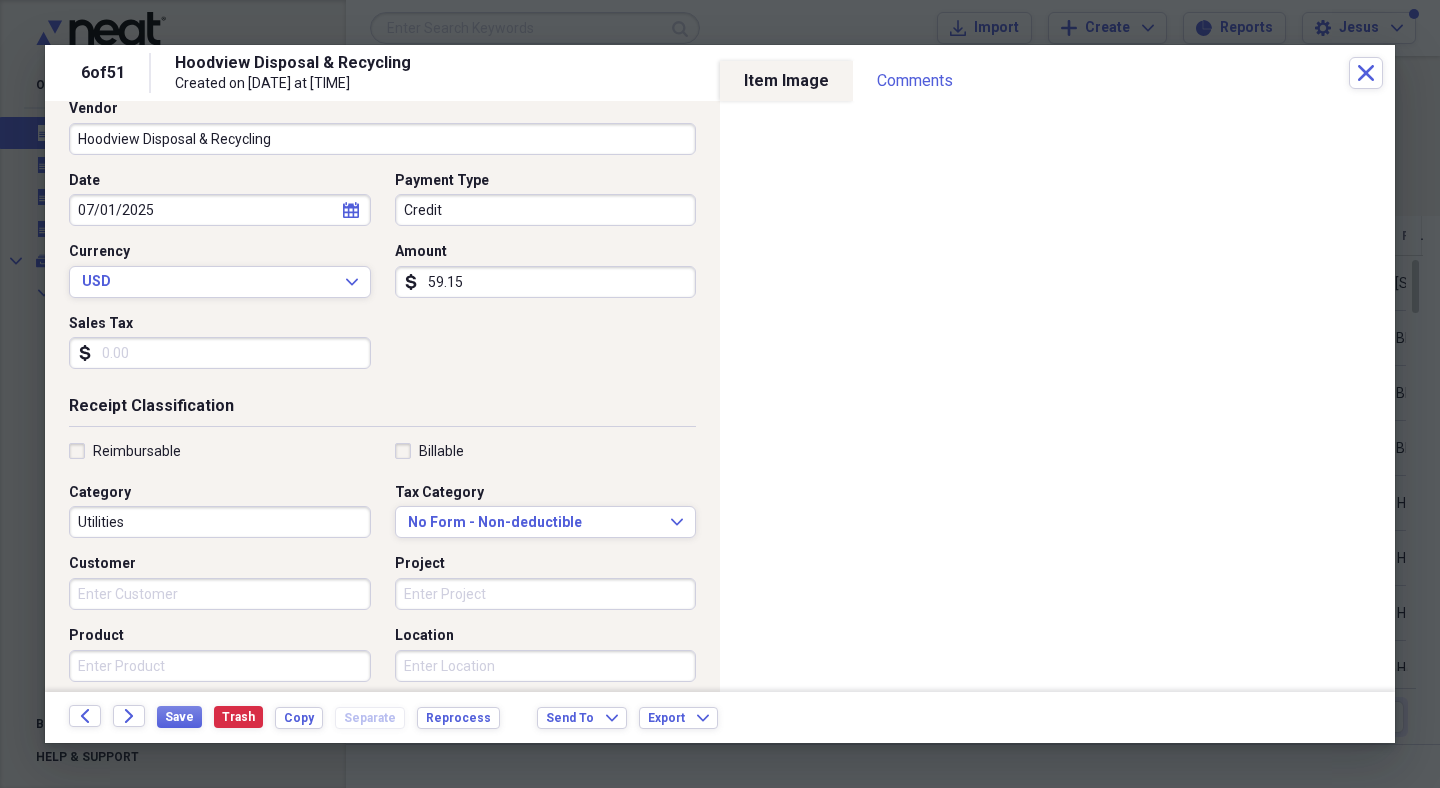 scroll, scrollTop: 186, scrollLeft: 0, axis: vertical 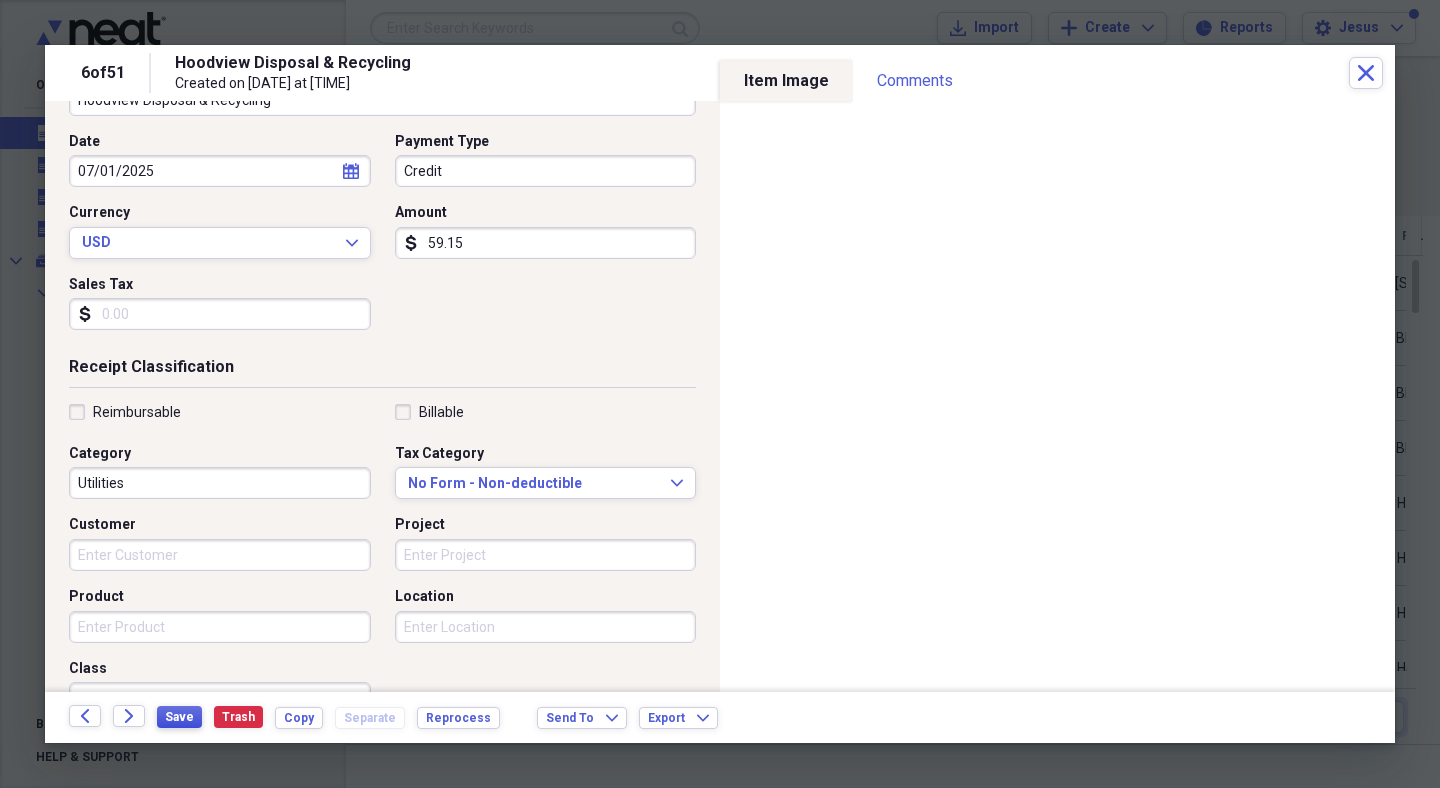 click on "Save" at bounding box center [179, 717] 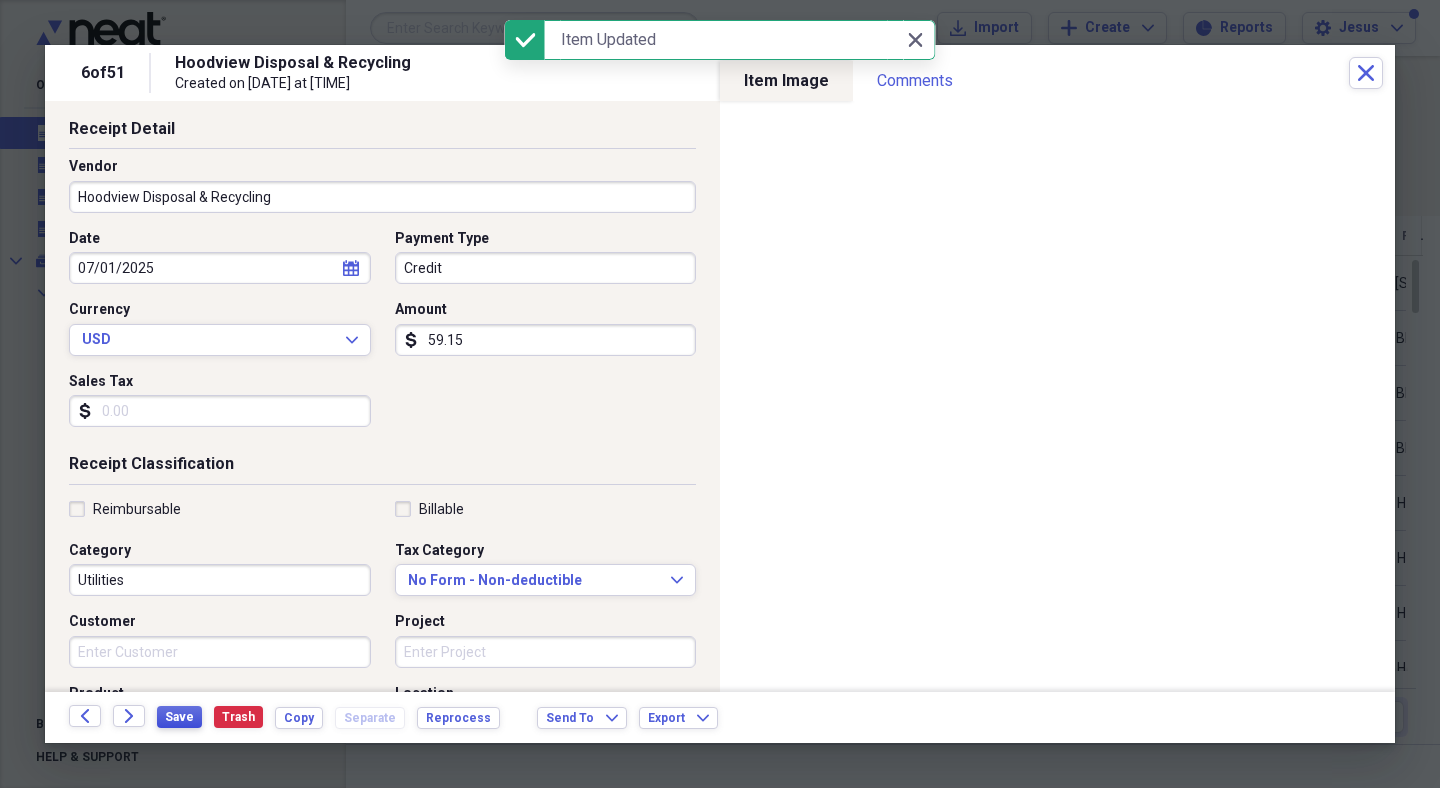 scroll, scrollTop: 0, scrollLeft: 0, axis: both 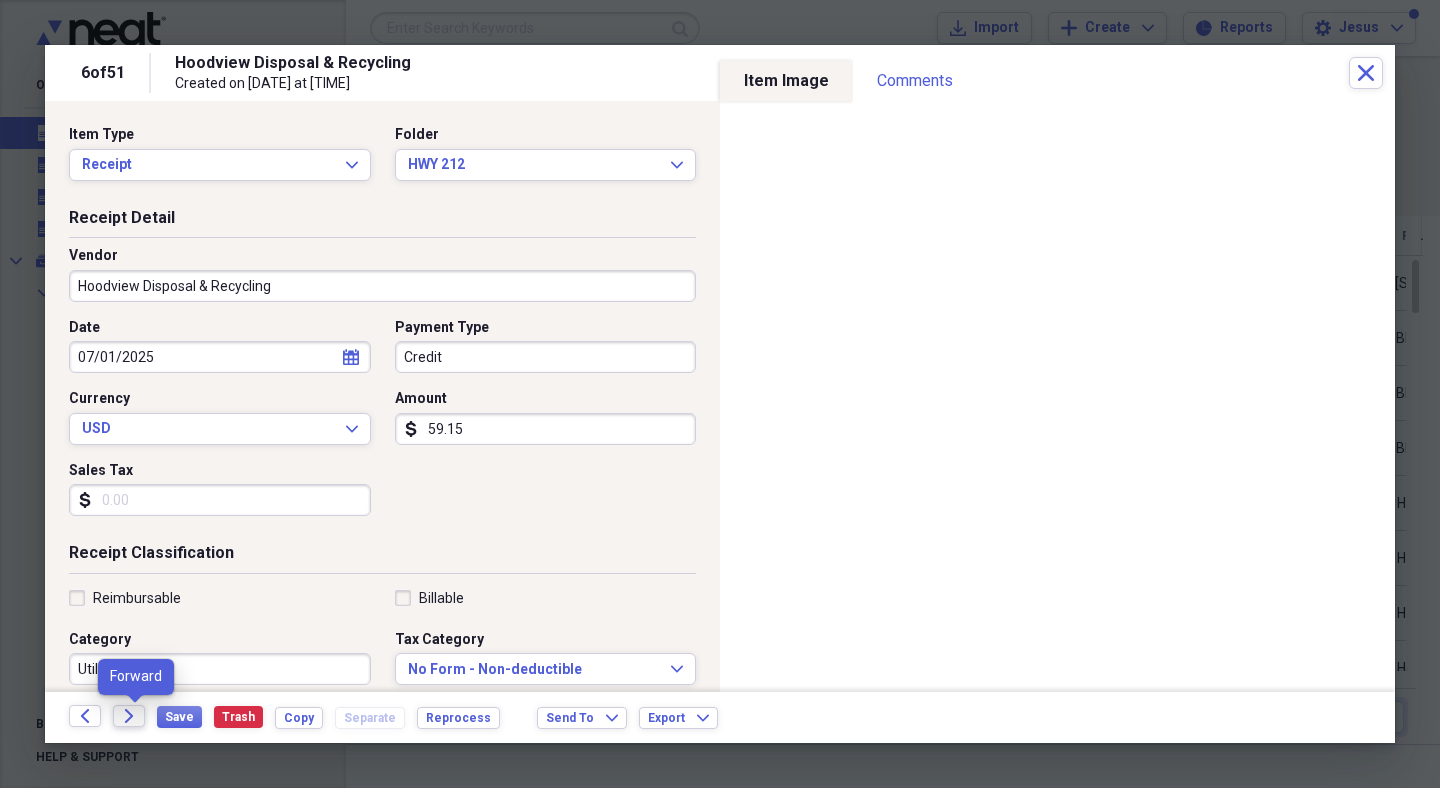click on "Forward" 